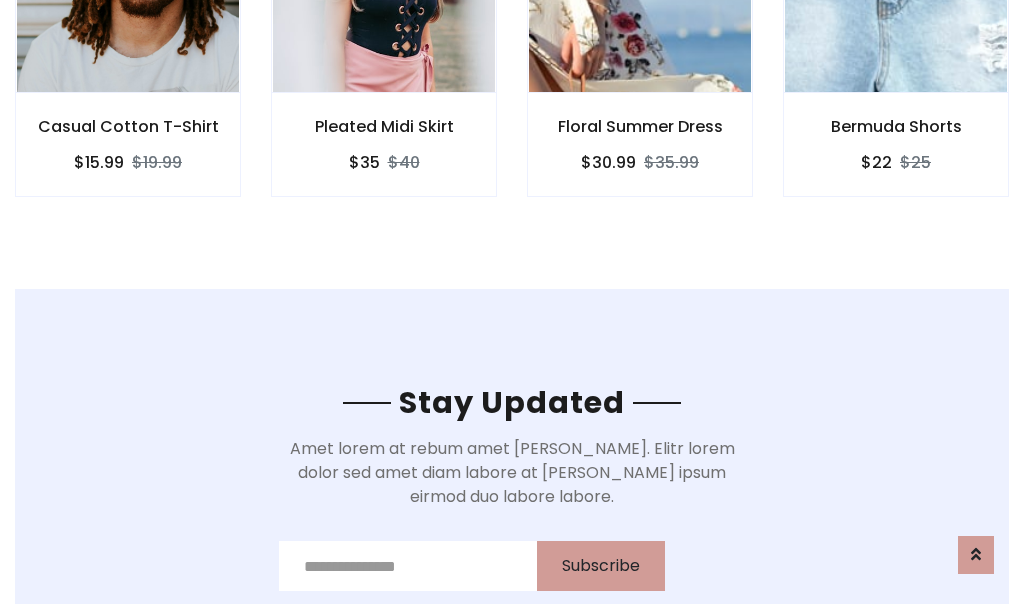 scroll, scrollTop: 3012, scrollLeft: 0, axis: vertical 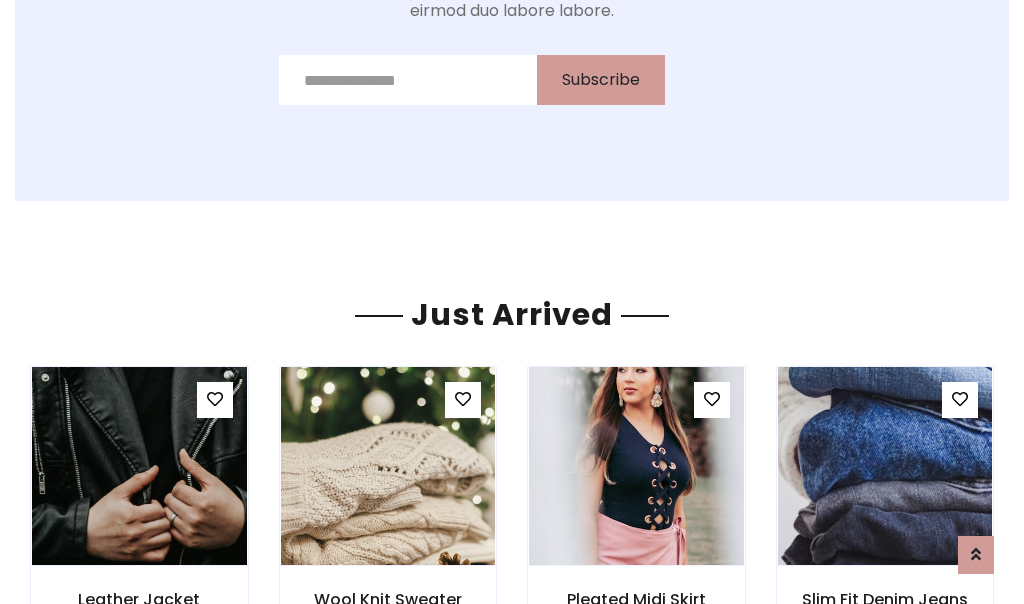 click on "Floral Summer Dress
$30.99
$35.99" at bounding box center [640, -428] 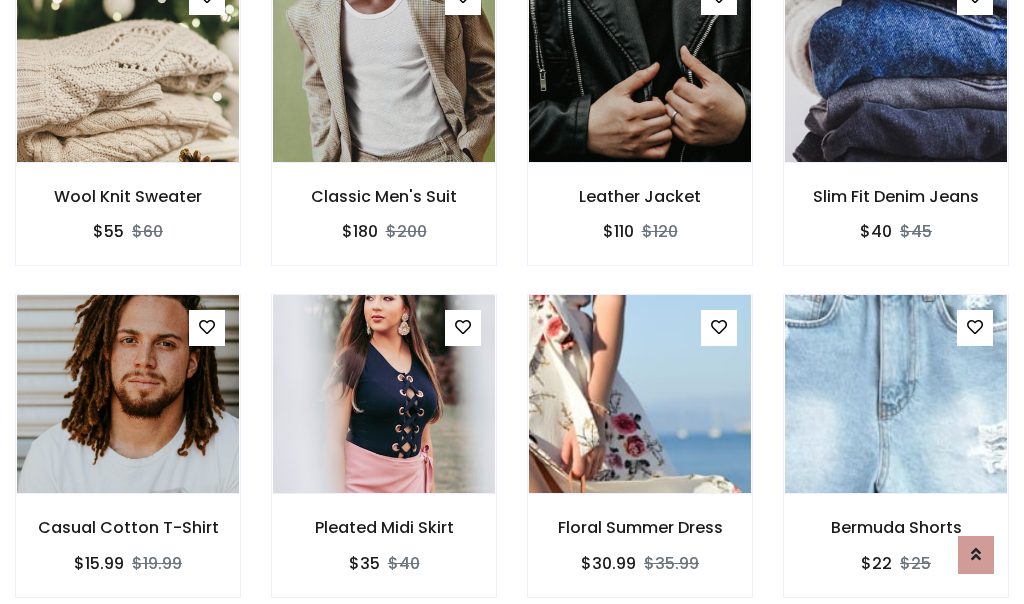 click on "Floral Summer Dress
$30.99
$35.99" at bounding box center [640, 459] 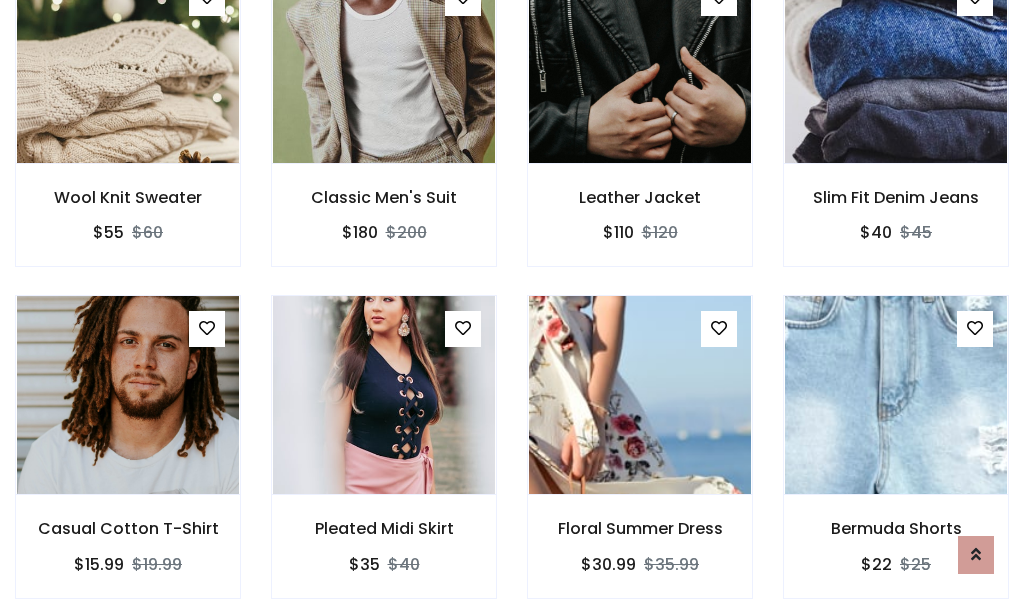 click on "Floral Summer Dress
$30.99
$35.99" at bounding box center (640, 460) 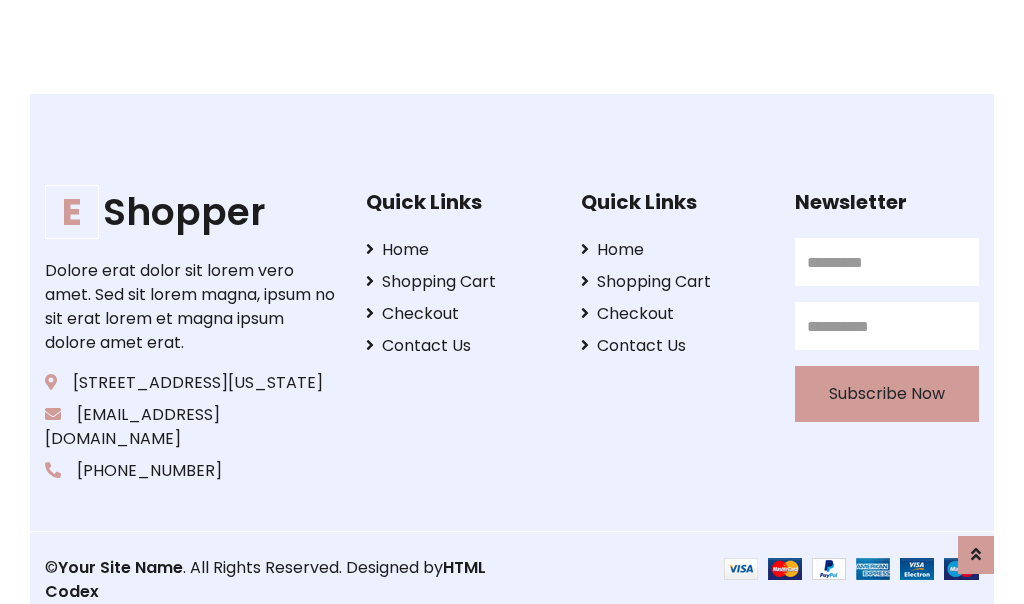 scroll, scrollTop: 3807, scrollLeft: 0, axis: vertical 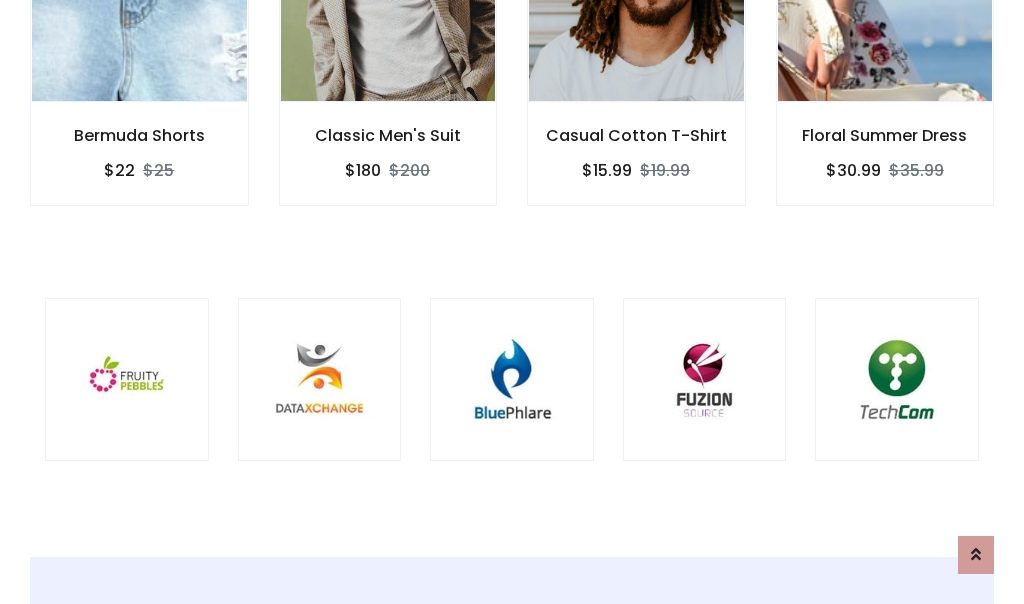 click at bounding box center [512, 380] 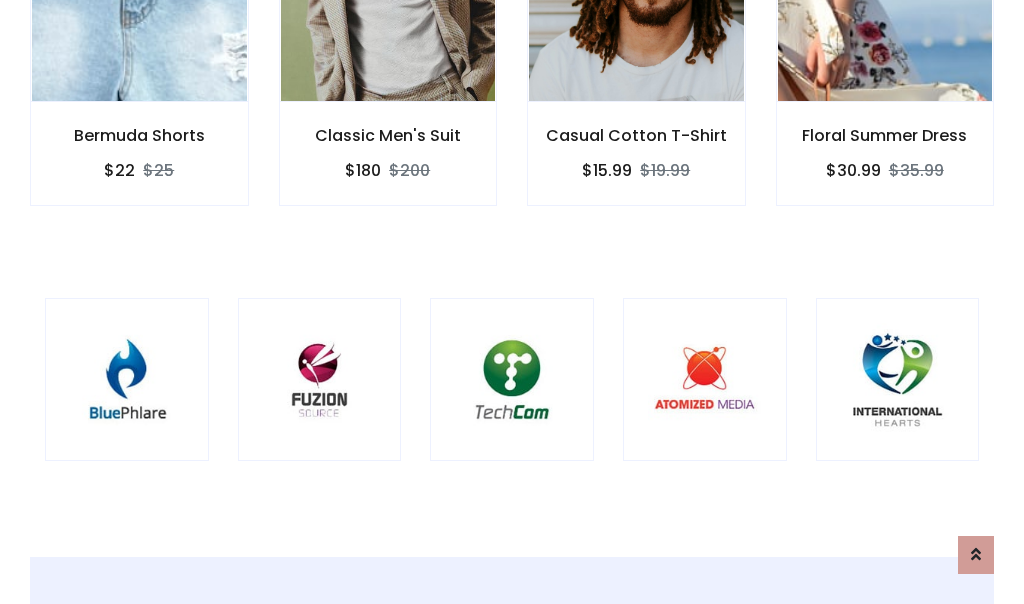 click at bounding box center (512, 380) 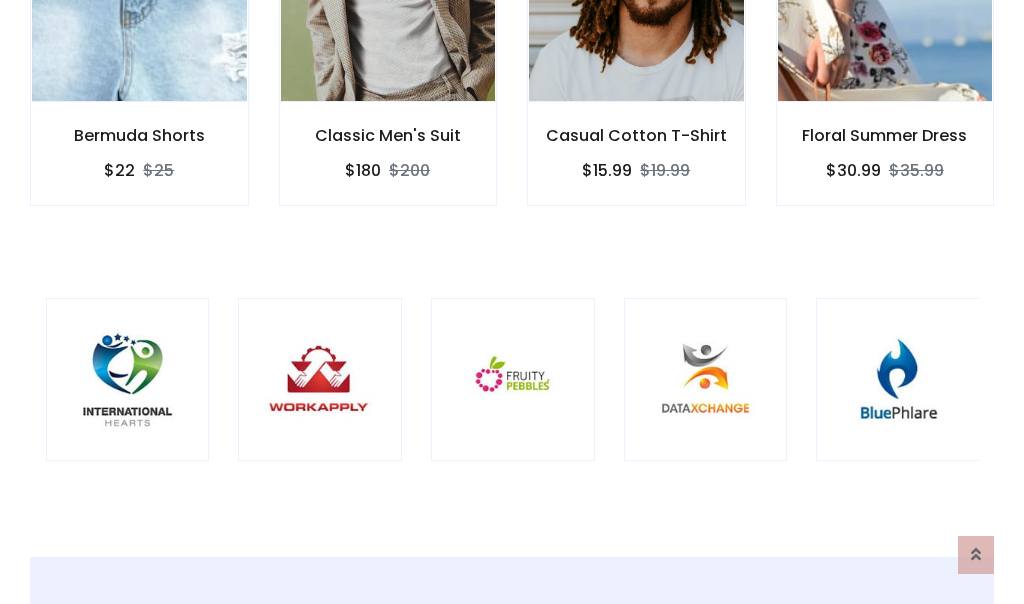 scroll, scrollTop: 0, scrollLeft: 0, axis: both 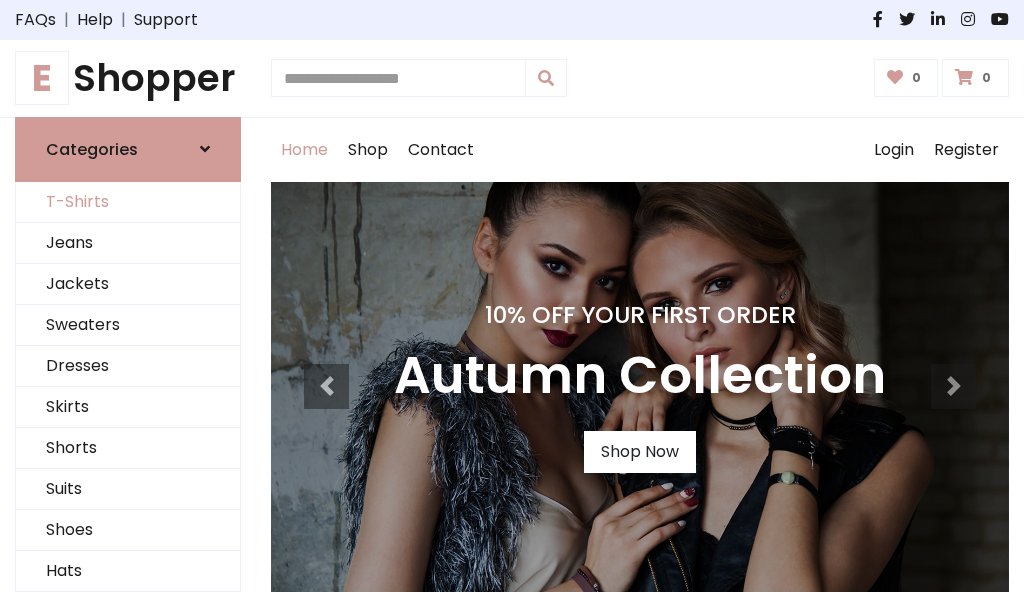 click on "T-Shirts" at bounding box center (128, 202) 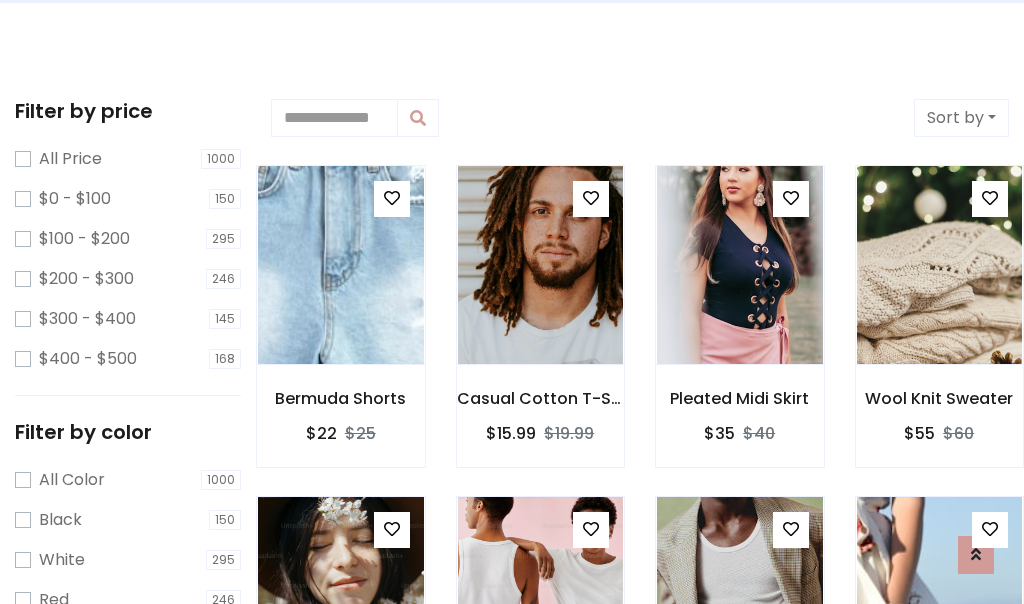 scroll, scrollTop: 0, scrollLeft: 0, axis: both 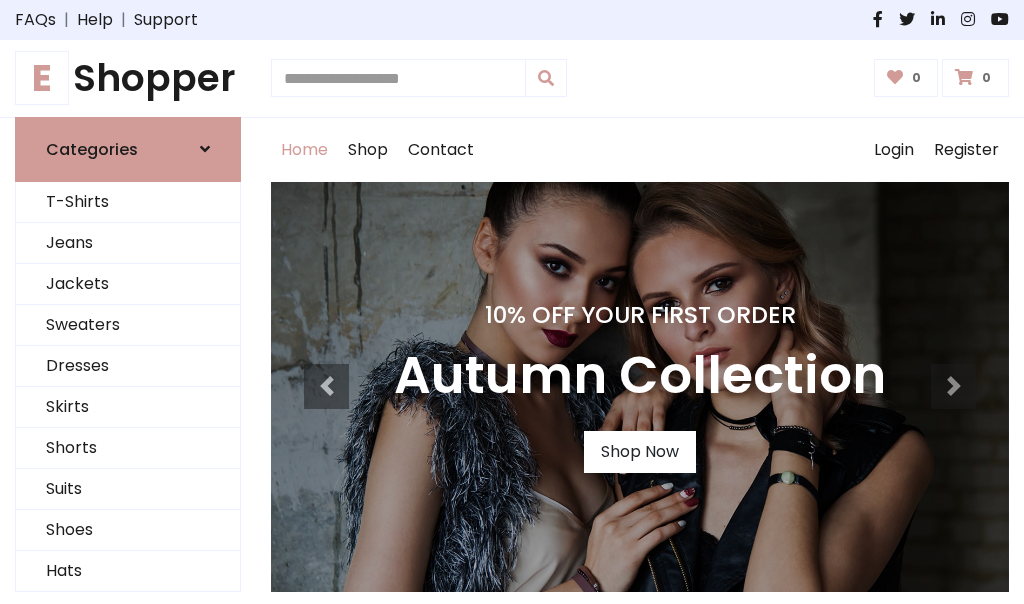 click on "E Shopper" at bounding box center [128, 78] 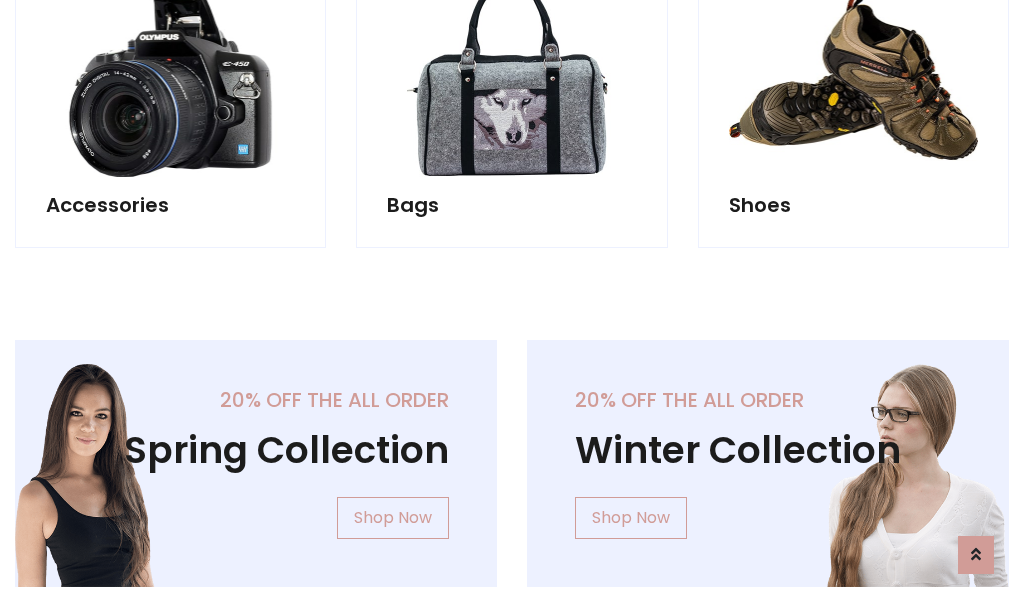 scroll, scrollTop: 1943, scrollLeft: 0, axis: vertical 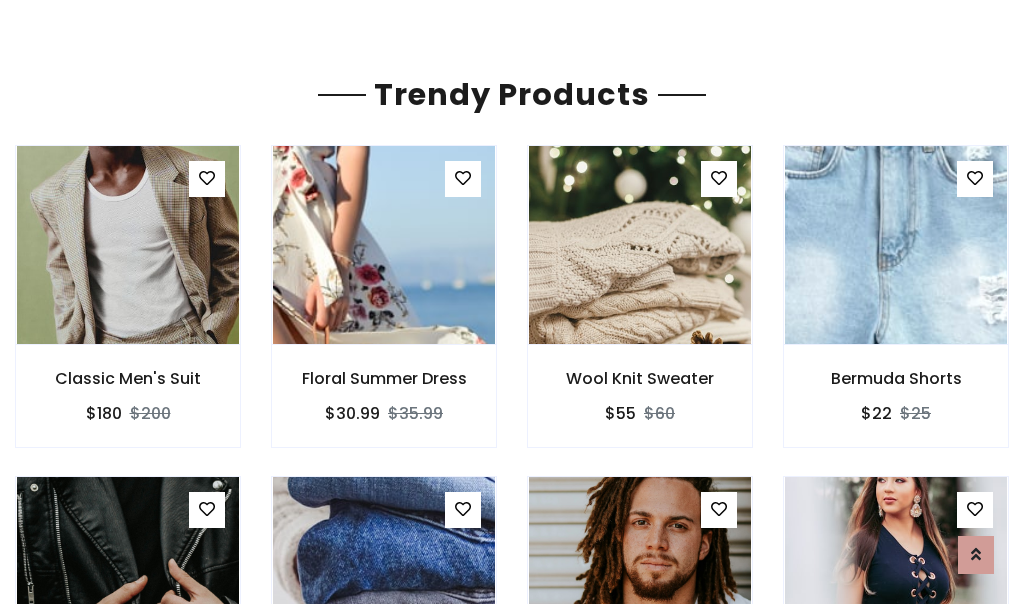 click on "Shop" at bounding box center [368, -1793] 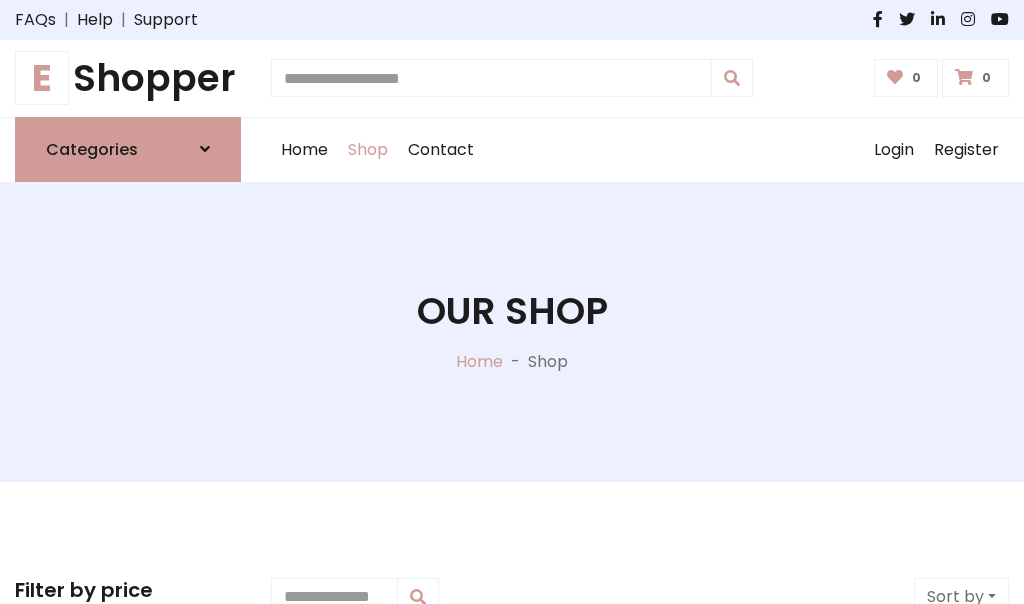 scroll, scrollTop: 0, scrollLeft: 0, axis: both 